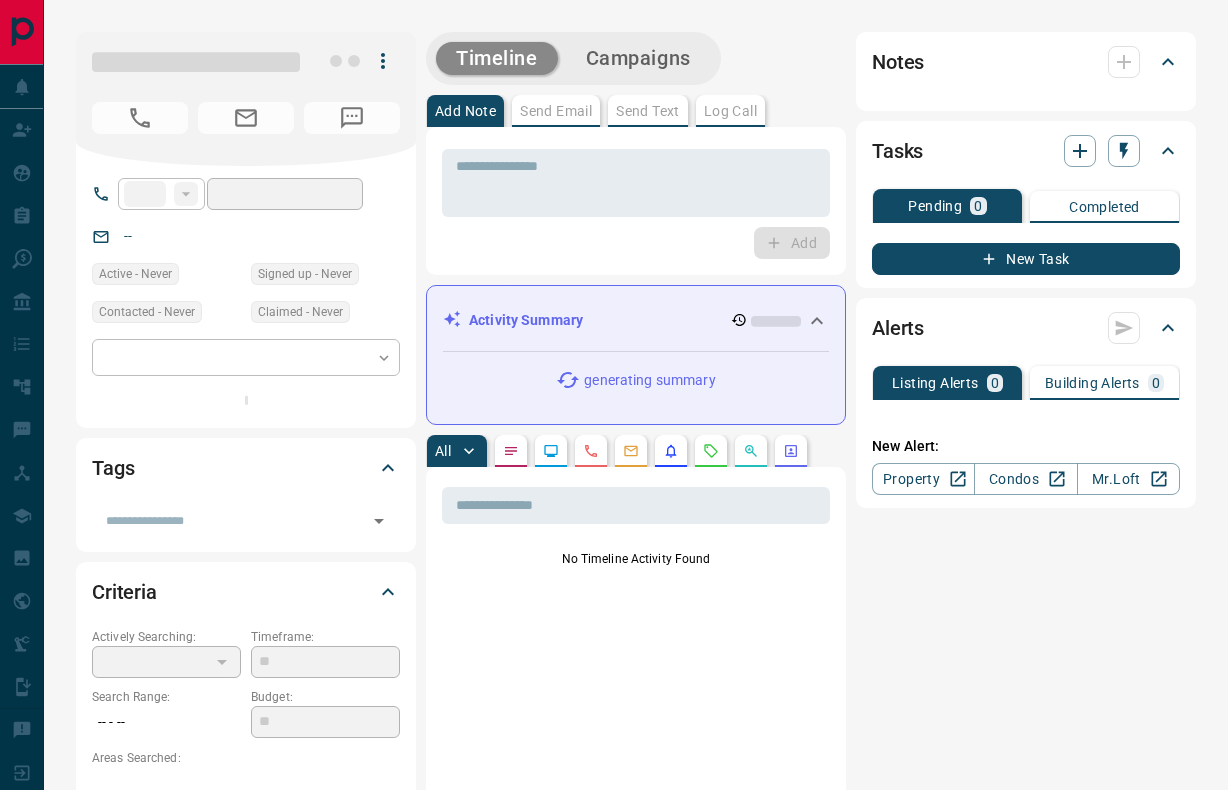 scroll, scrollTop: 0, scrollLeft: 0, axis: both 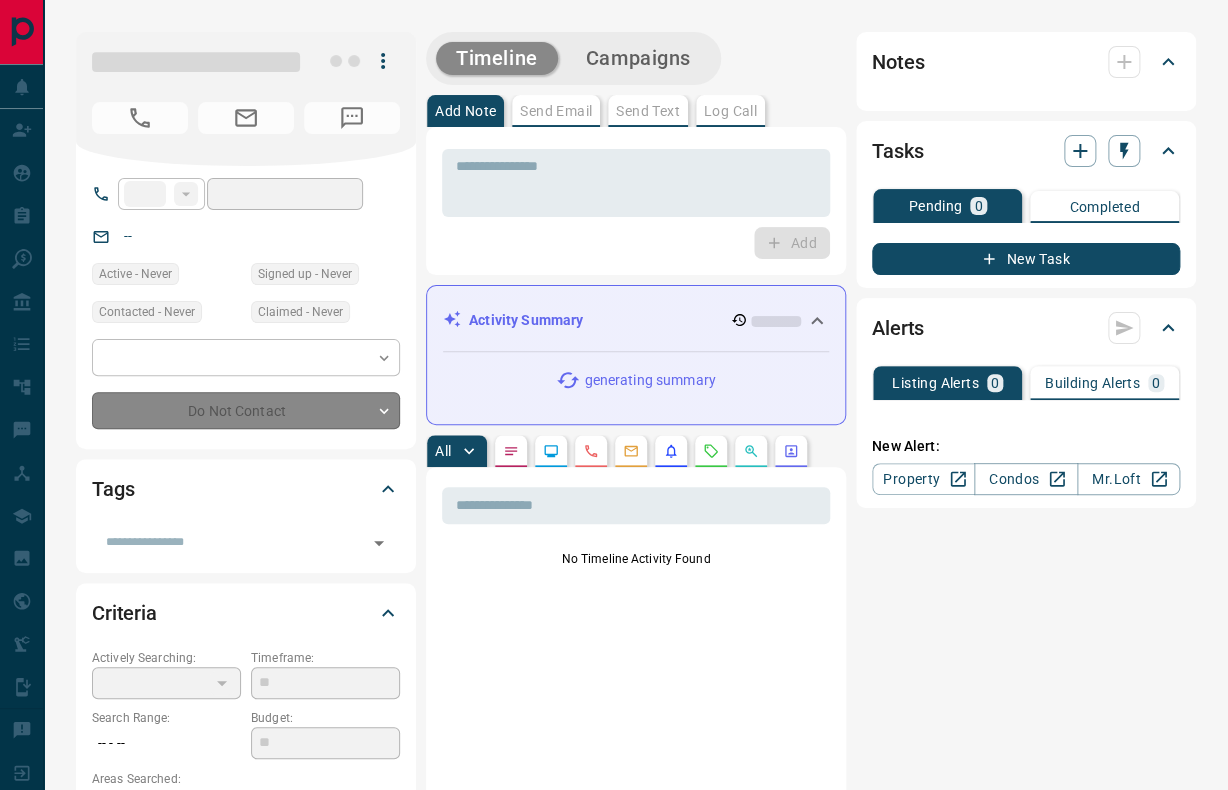 type on "**" 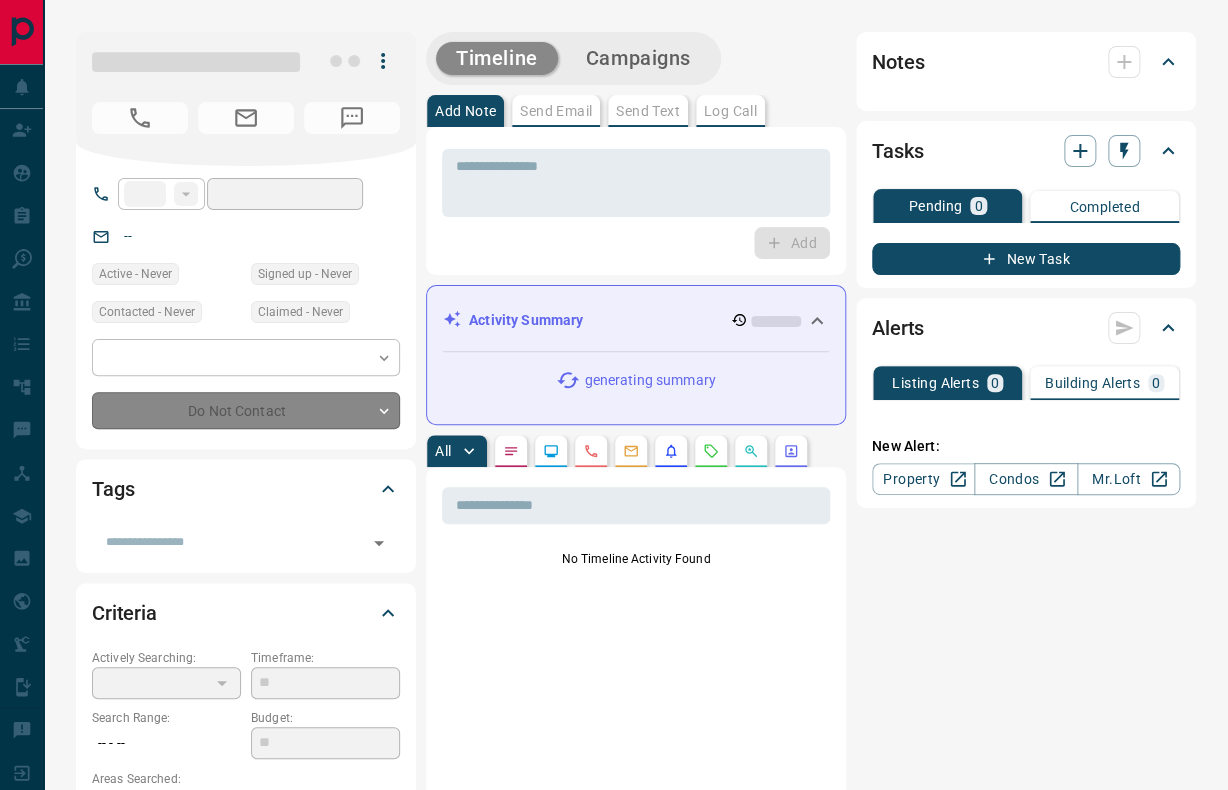 type on "**********" 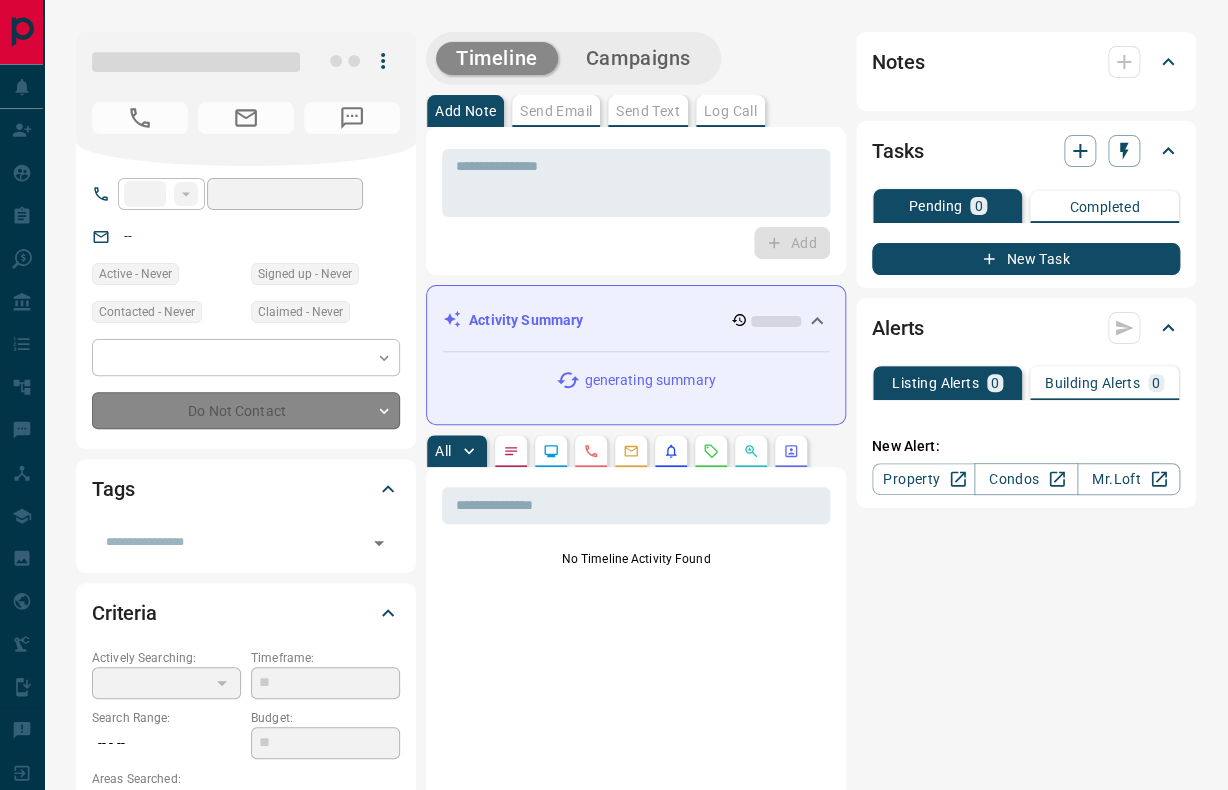 type on "**********" 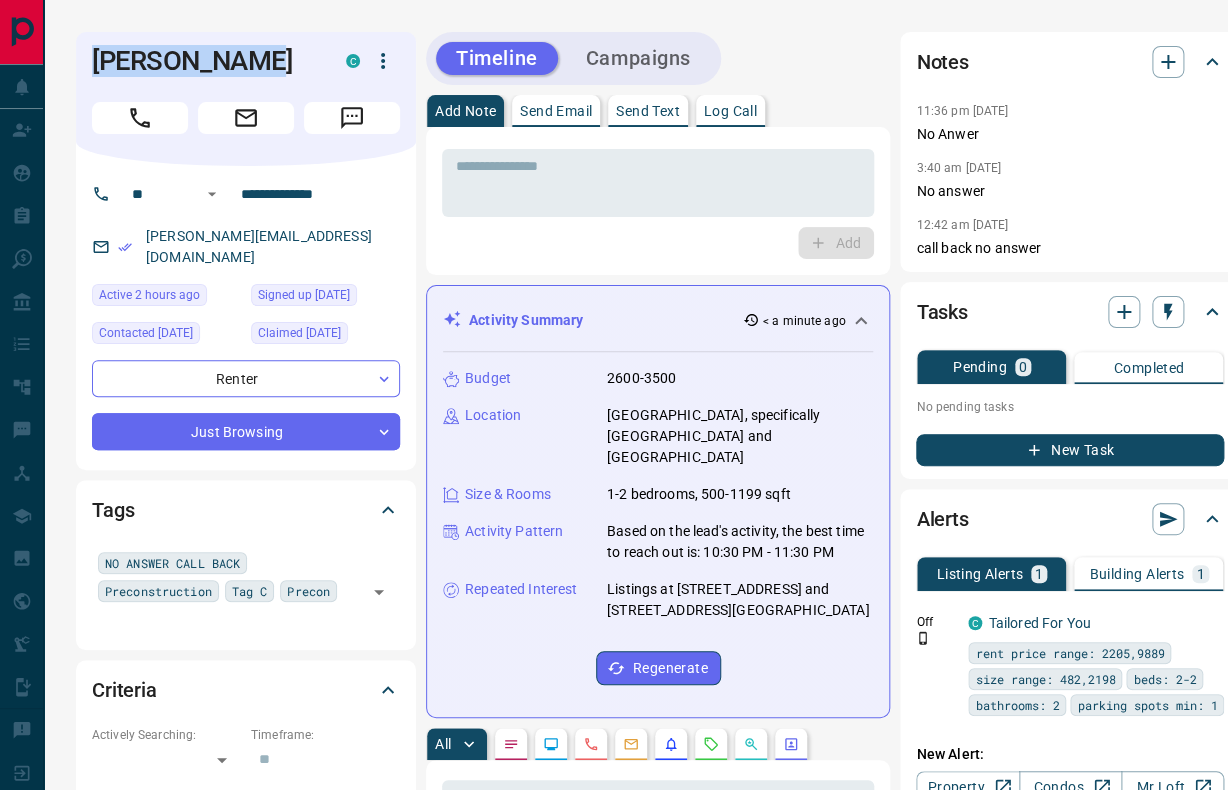 drag, startPoint x: 261, startPoint y: 63, endPoint x: 60, endPoint y: 58, distance: 201.06218 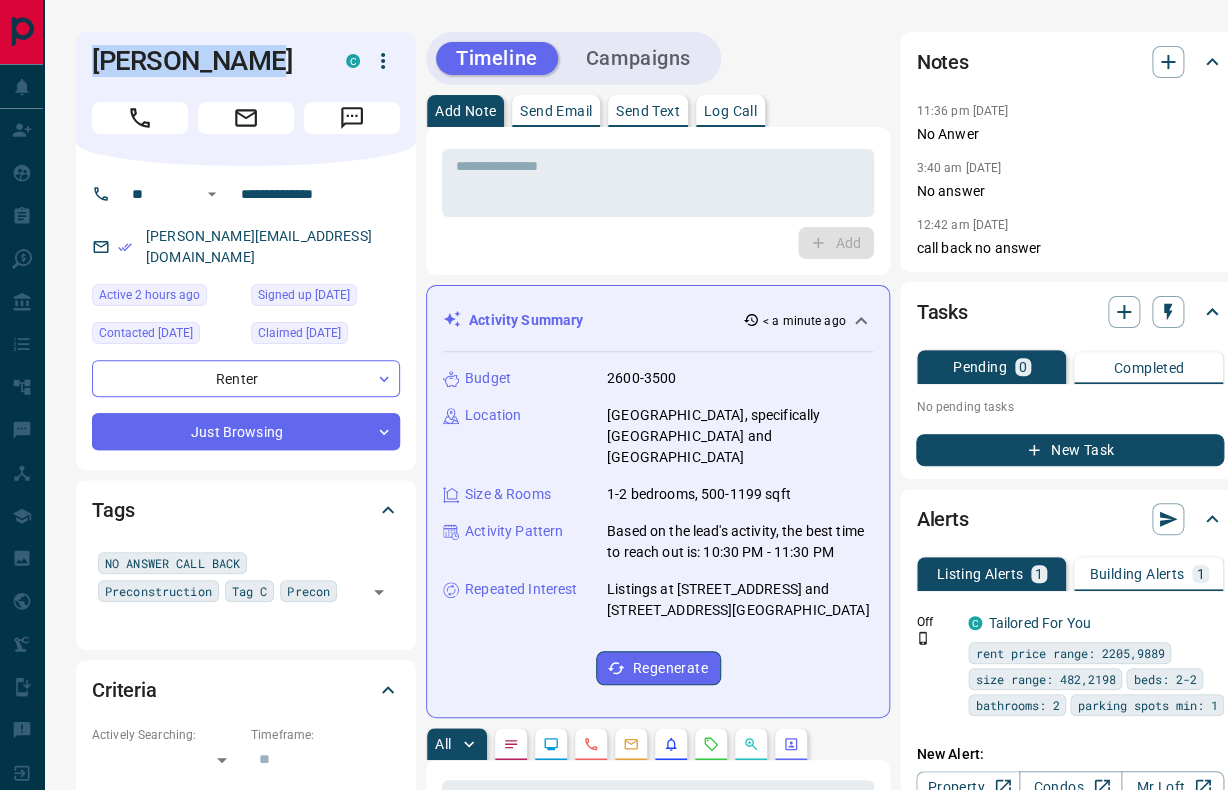 click on "**********" at bounding box center [636, 1247] 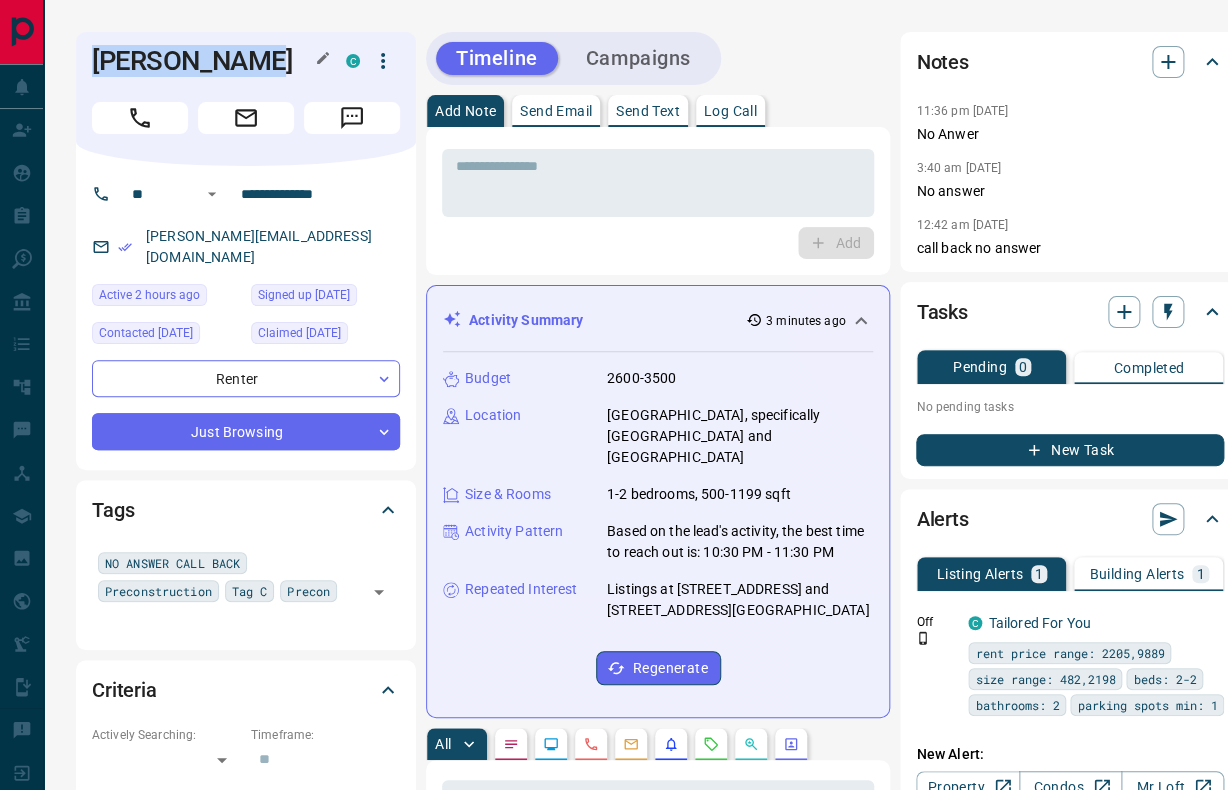 copy on "[PERSON_NAME]" 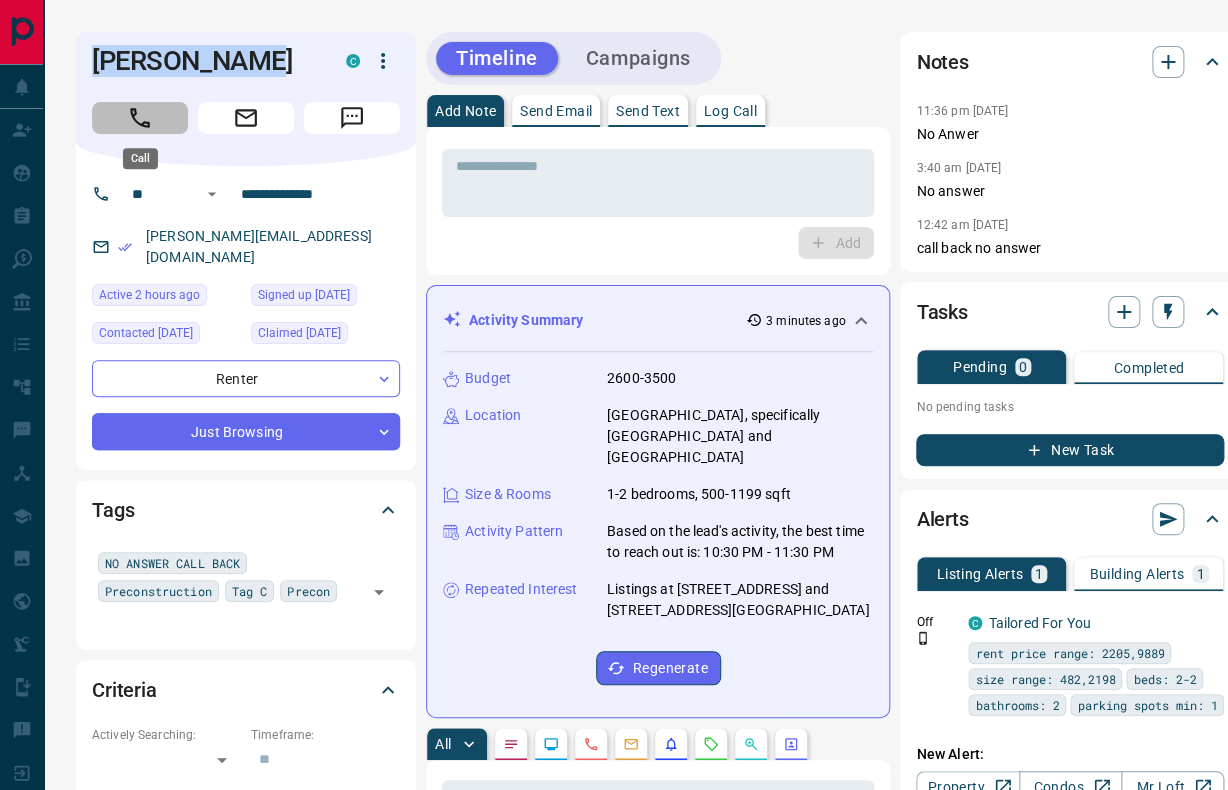 click at bounding box center [140, 118] 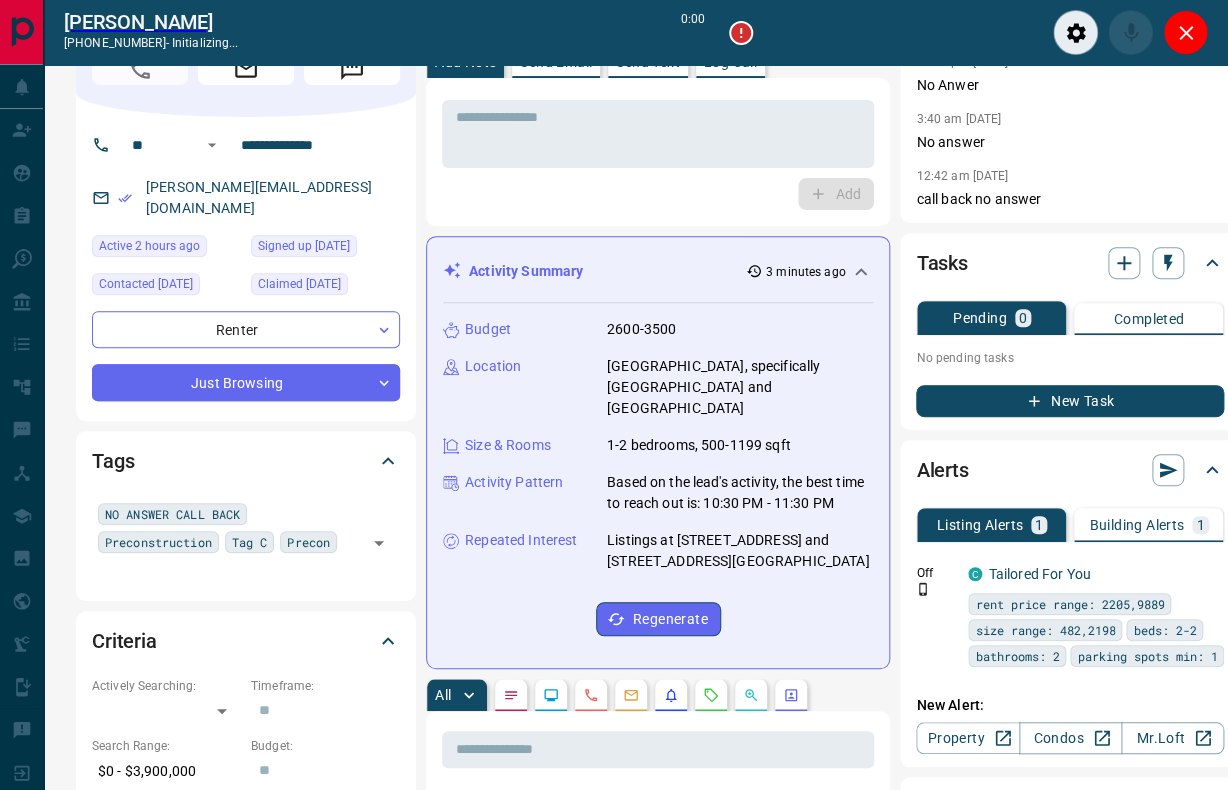 scroll, scrollTop: 444, scrollLeft: 0, axis: vertical 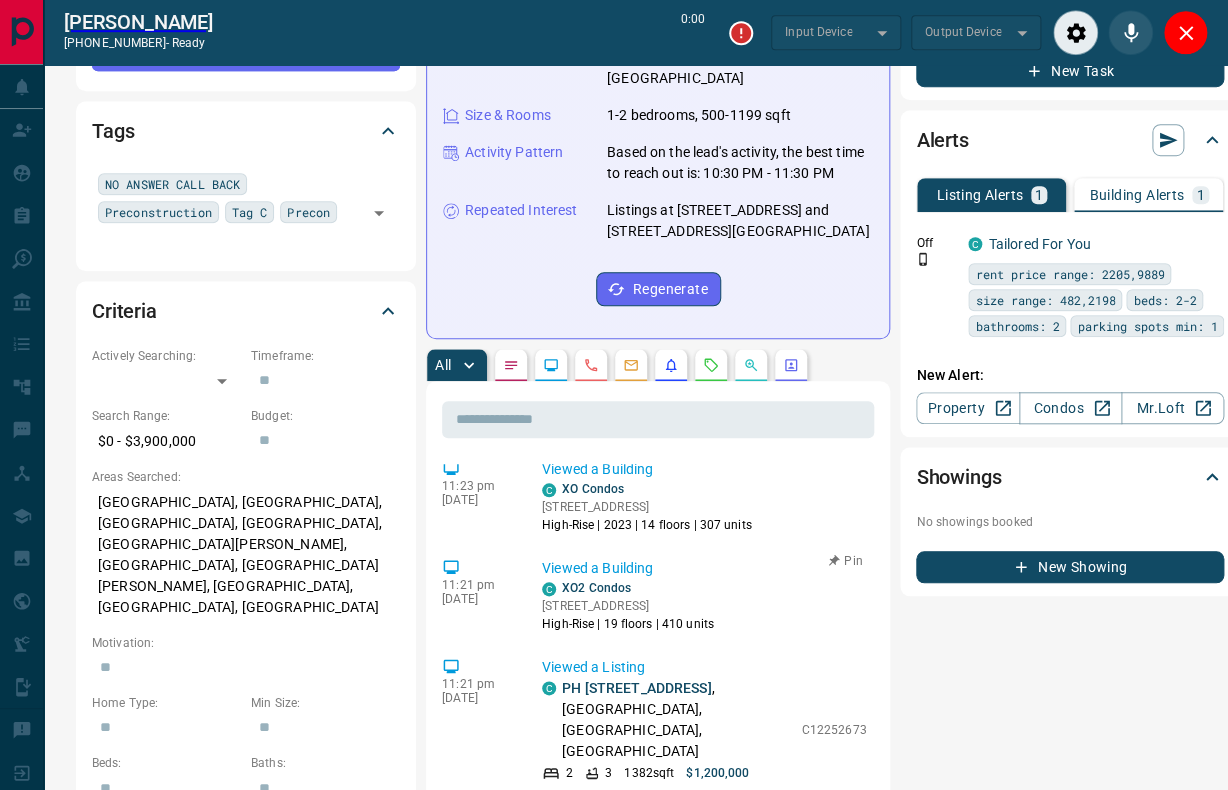 type on "*******" 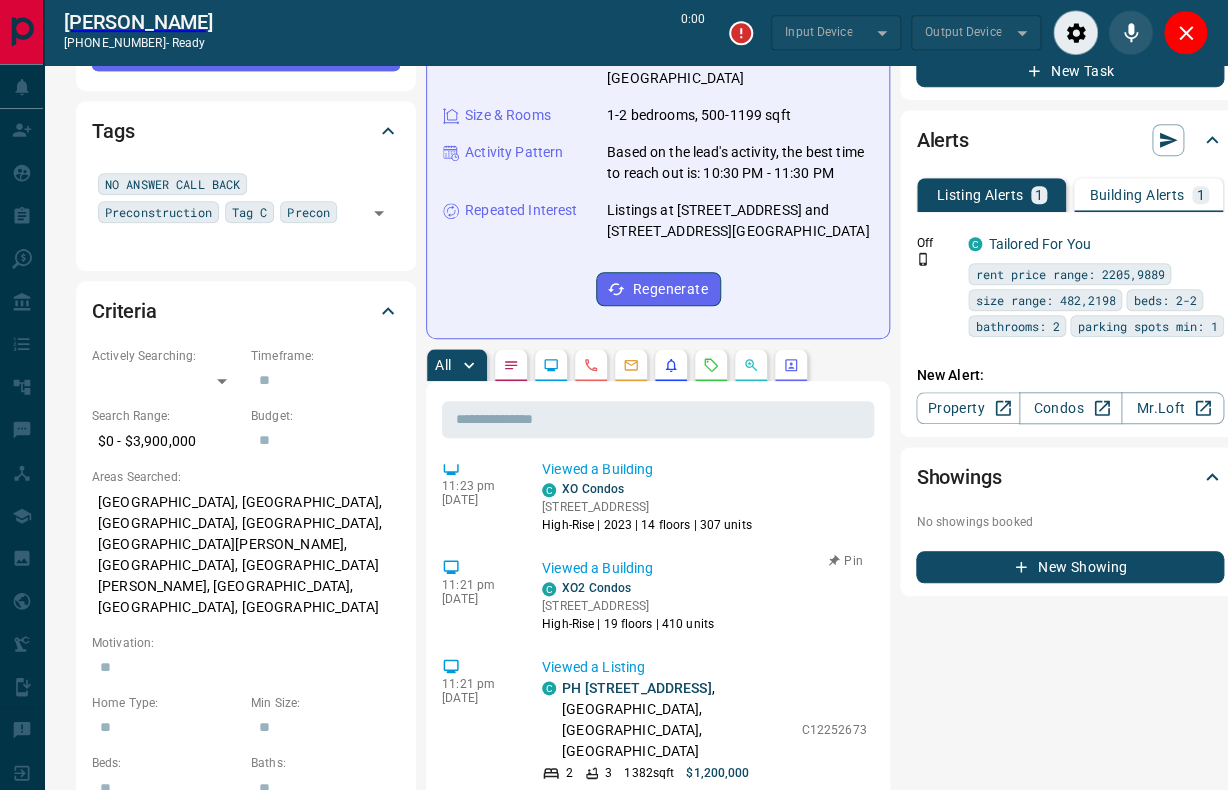 type on "*******" 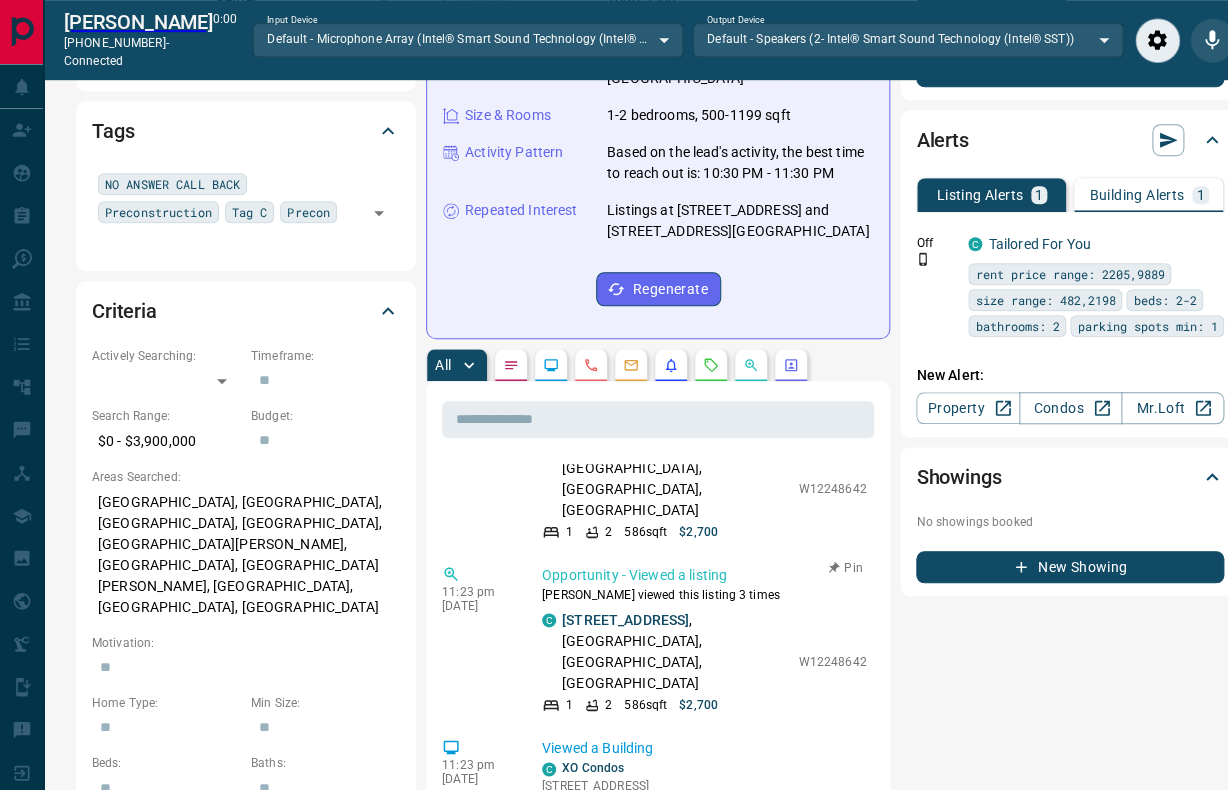 scroll, scrollTop: 0, scrollLeft: 0, axis: both 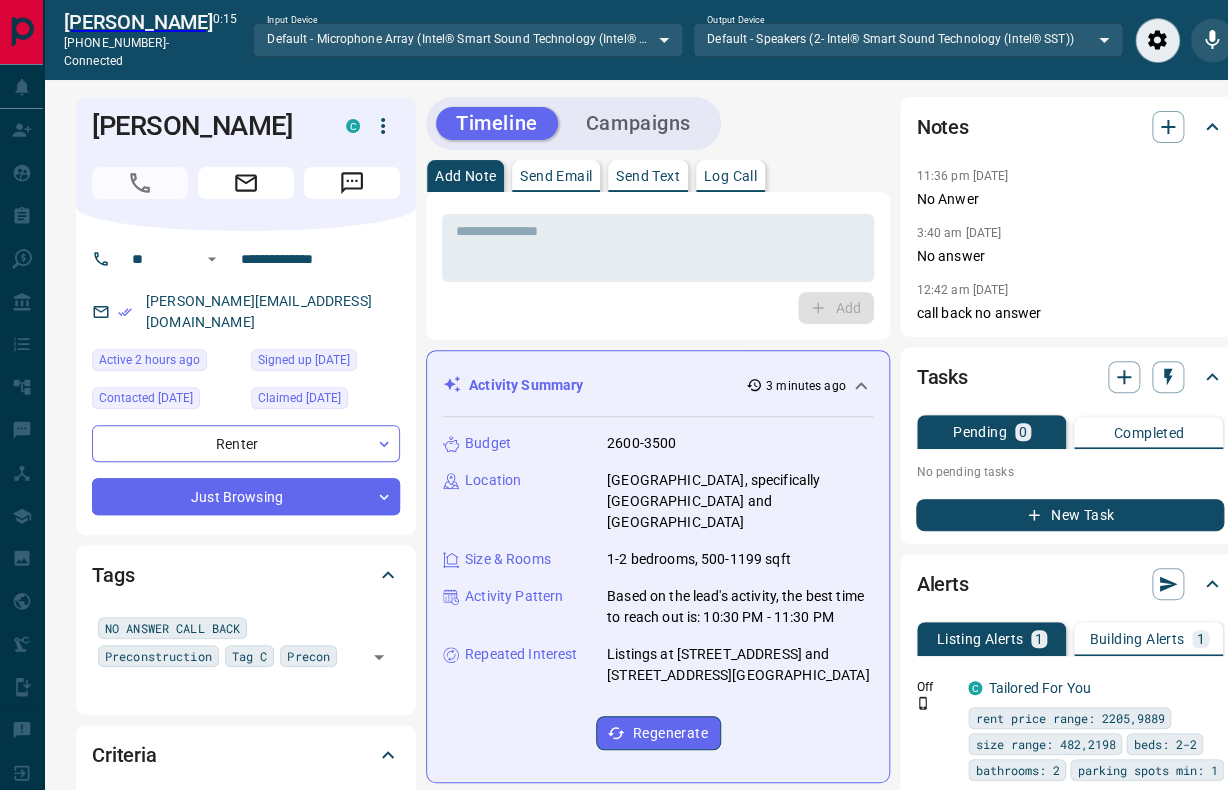click on "Add" at bounding box center [658, 308] 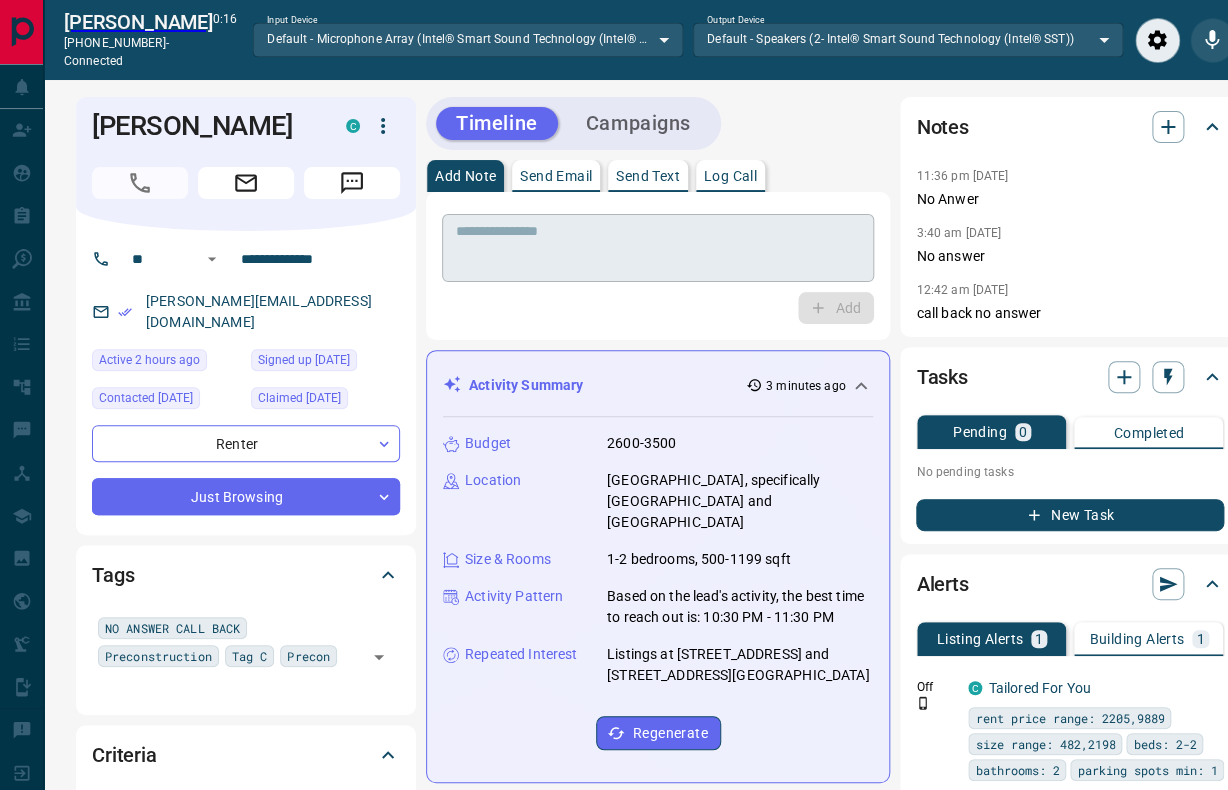 click at bounding box center (658, 248) 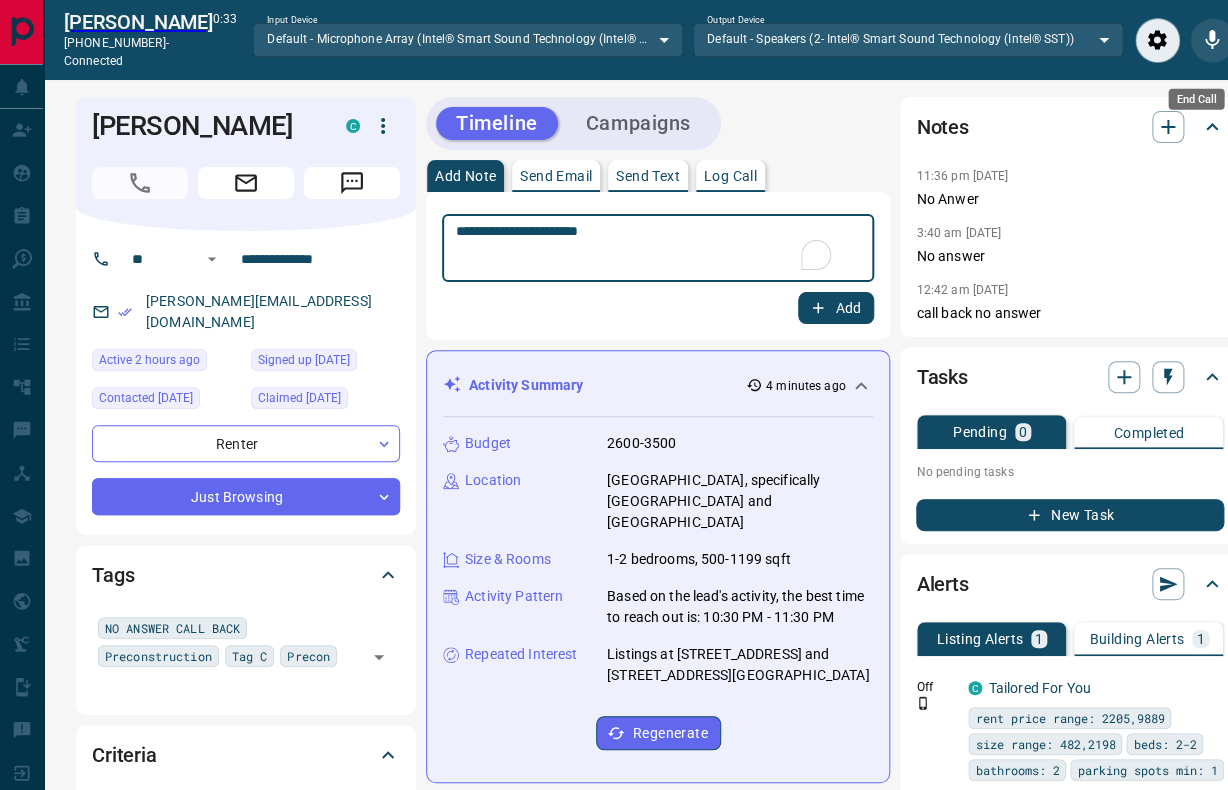 click 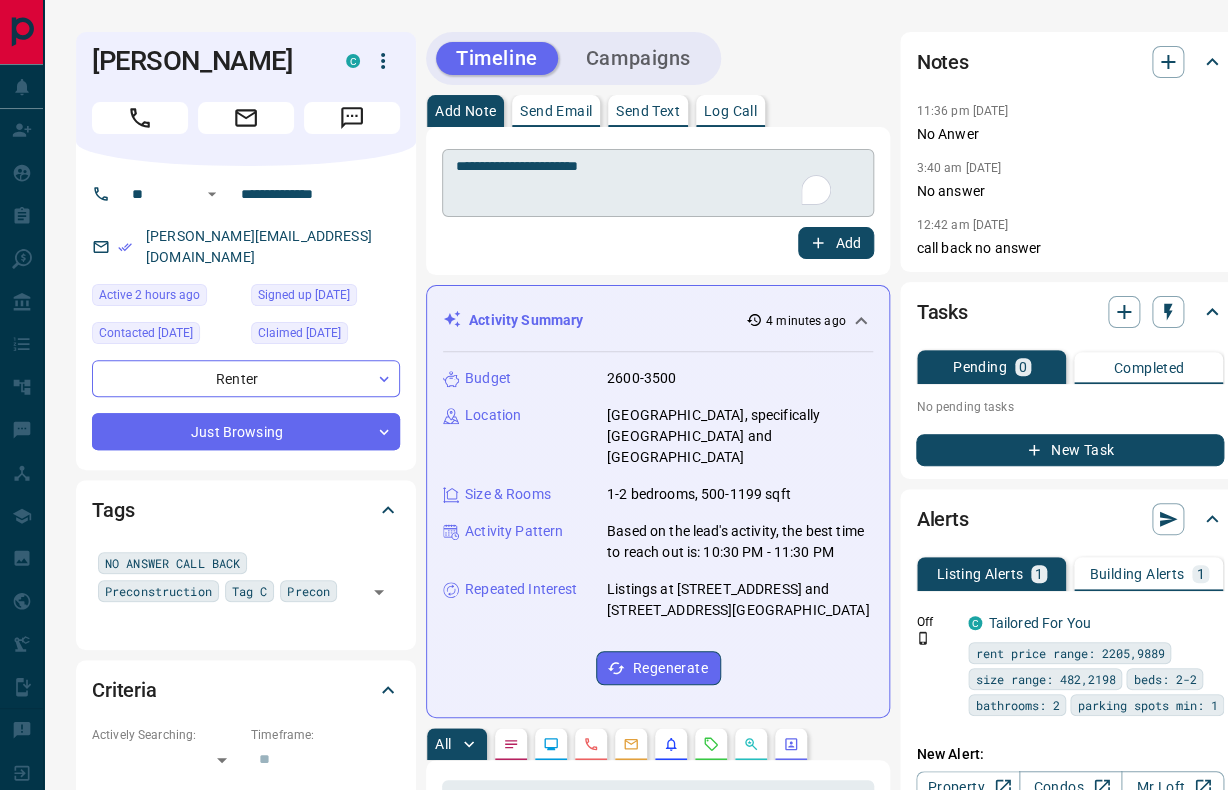 click on "**********" at bounding box center [658, 183] 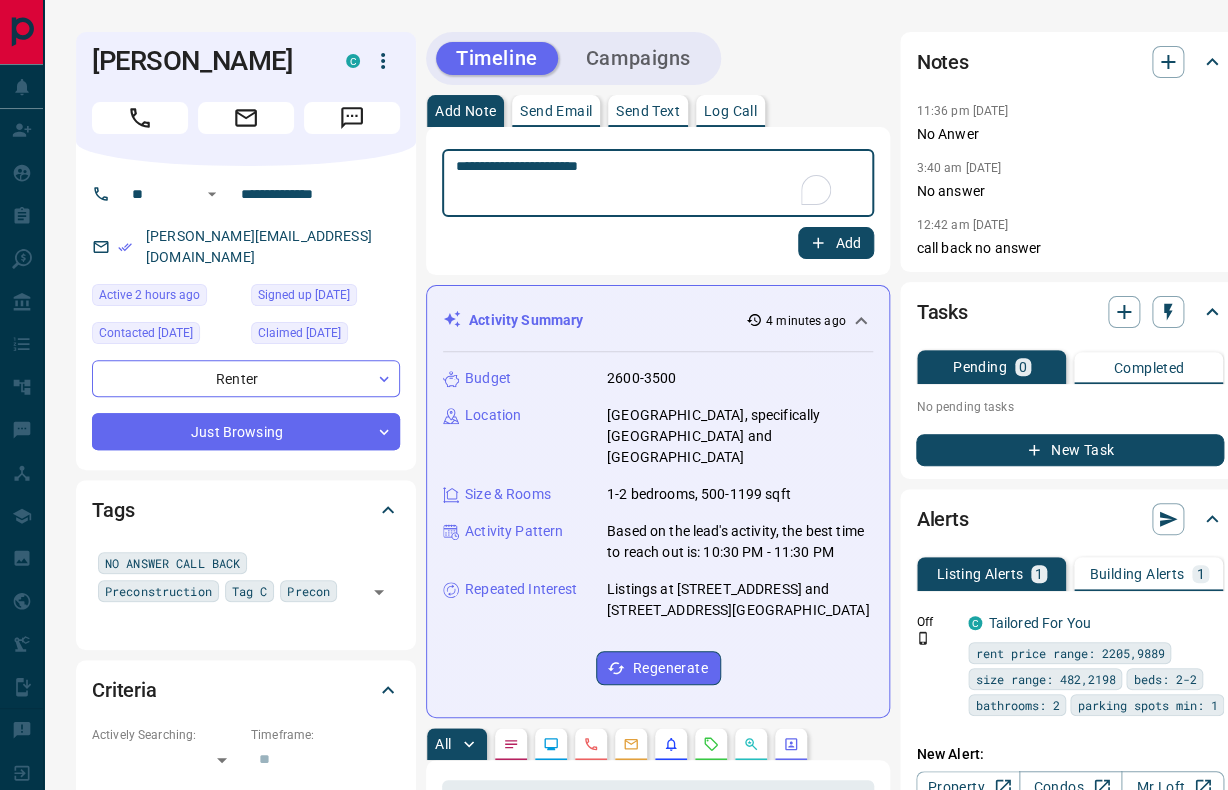 click on "**********" at bounding box center [645, 183] 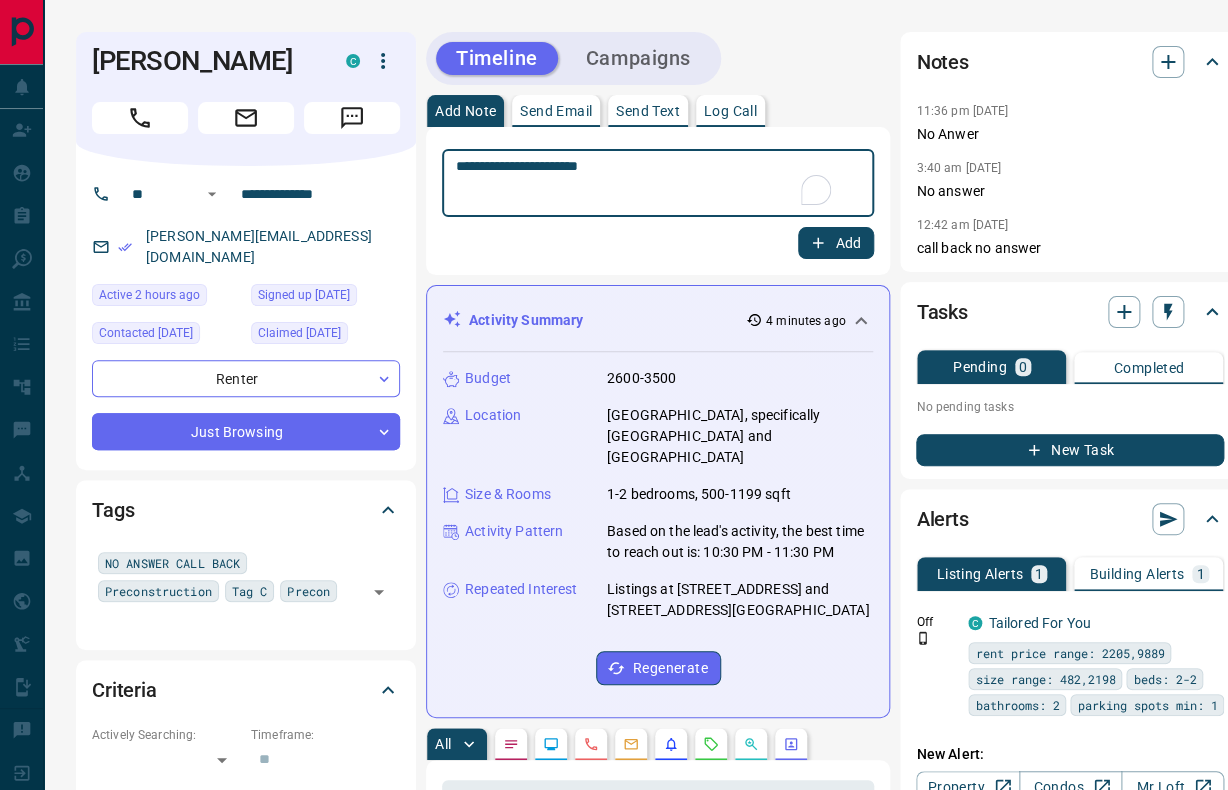 type on "**********" 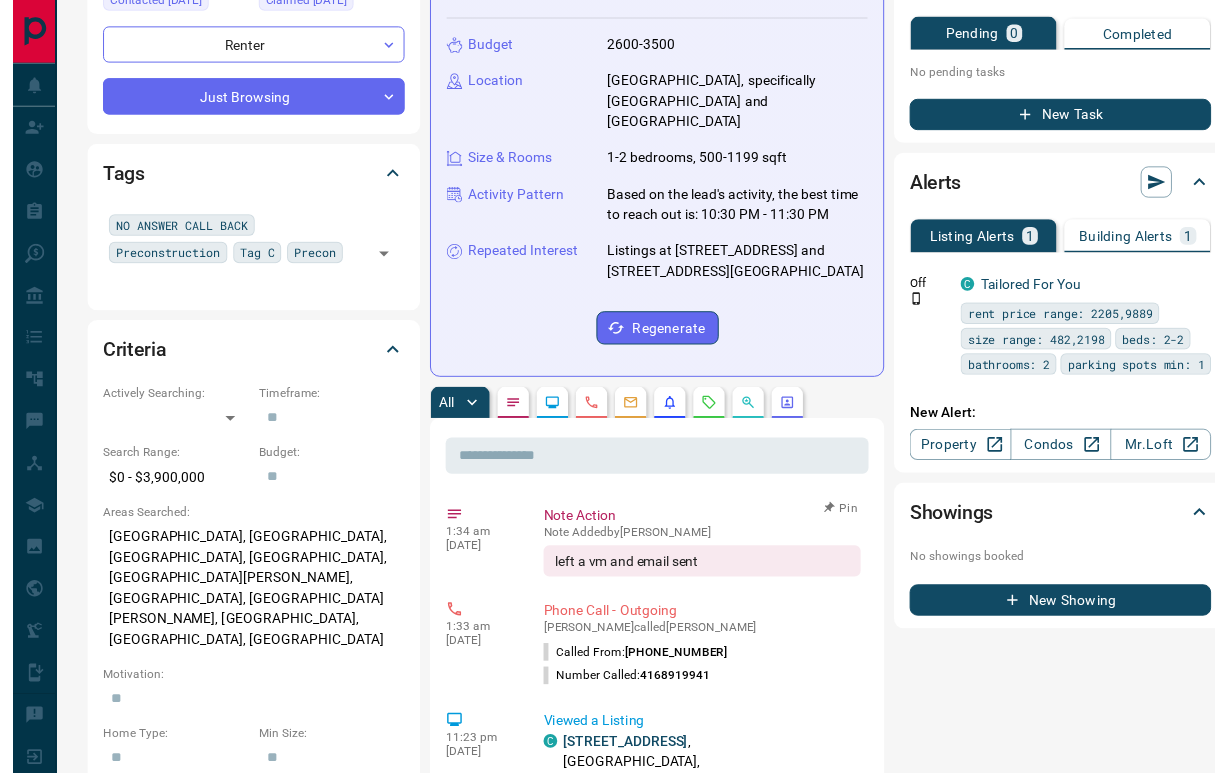 scroll, scrollTop: 0, scrollLeft: 0, axis: both 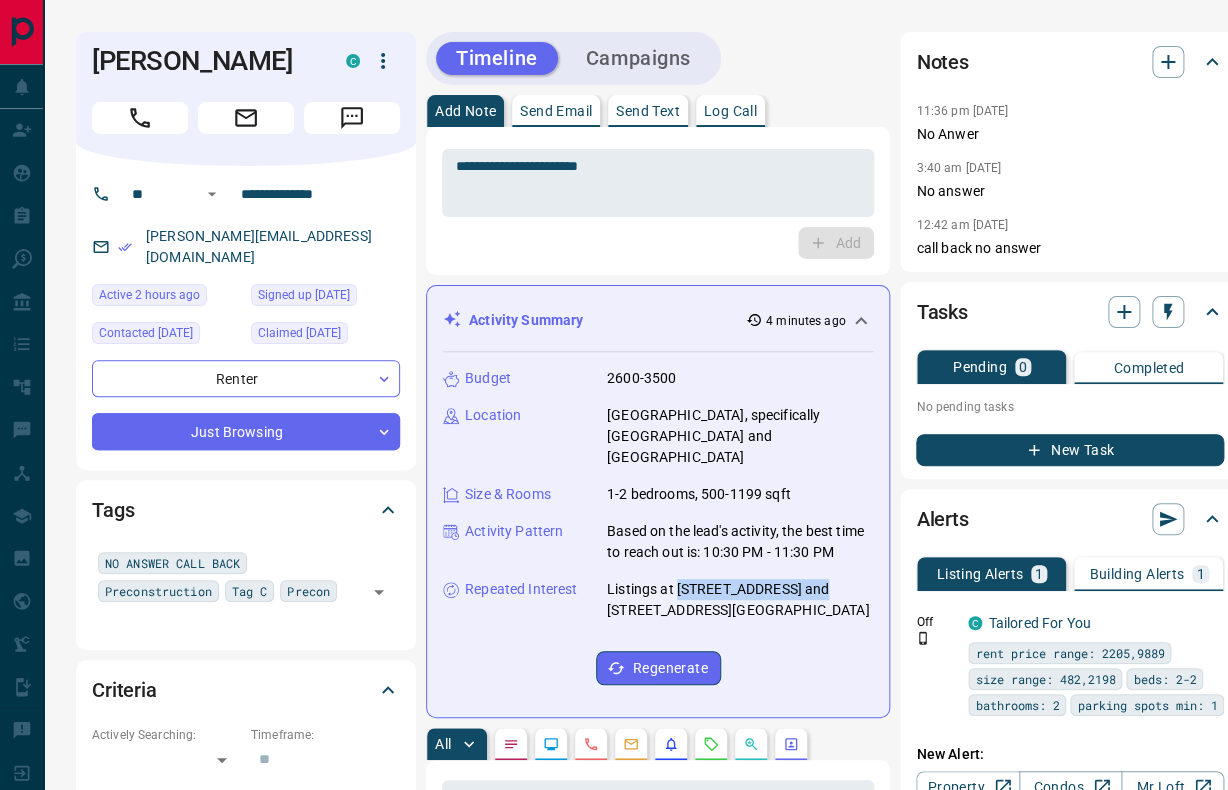 drag, startPoint x: 673, startPoint y: 590, endPoint x: 797, endPoint y: 579, distance: 124.486946 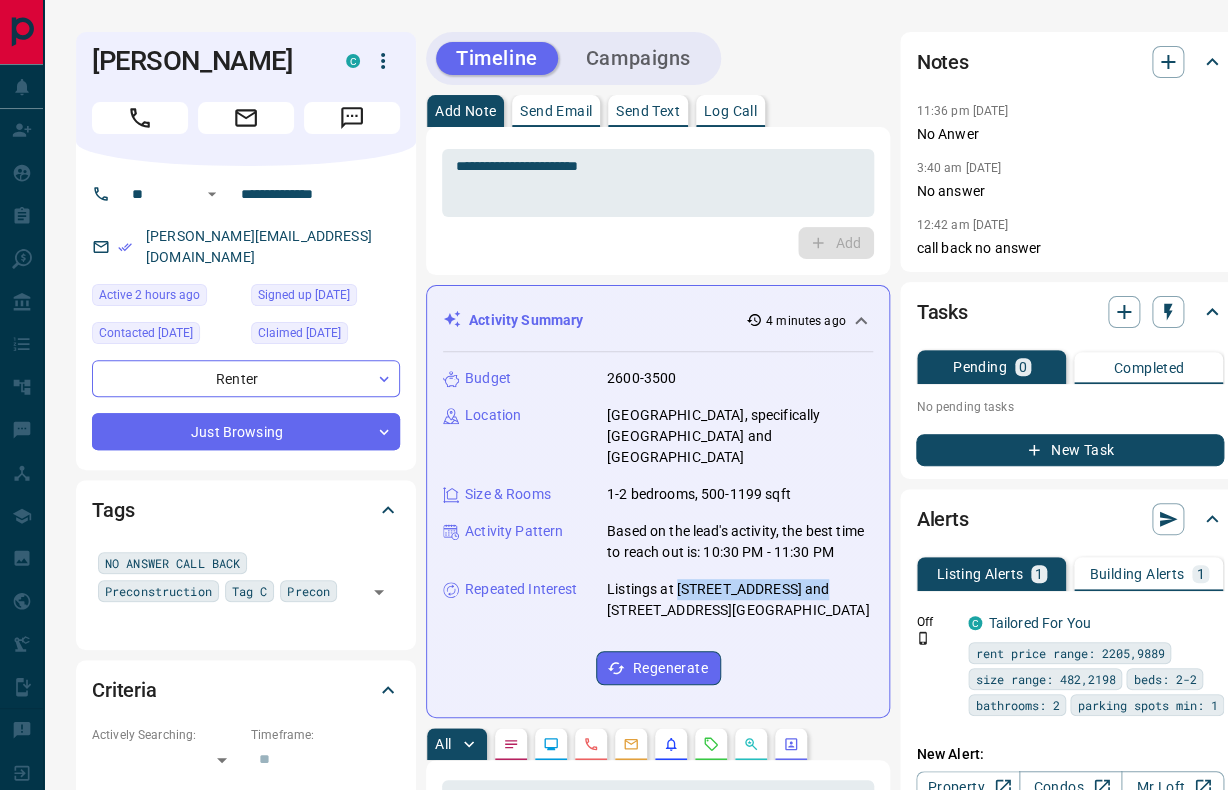 click on "Listings at [STREET_ADDRESS] and [STREET_ADDRESS][GEOGRAPHIC_DATA]" at bounding box center (740, 600) 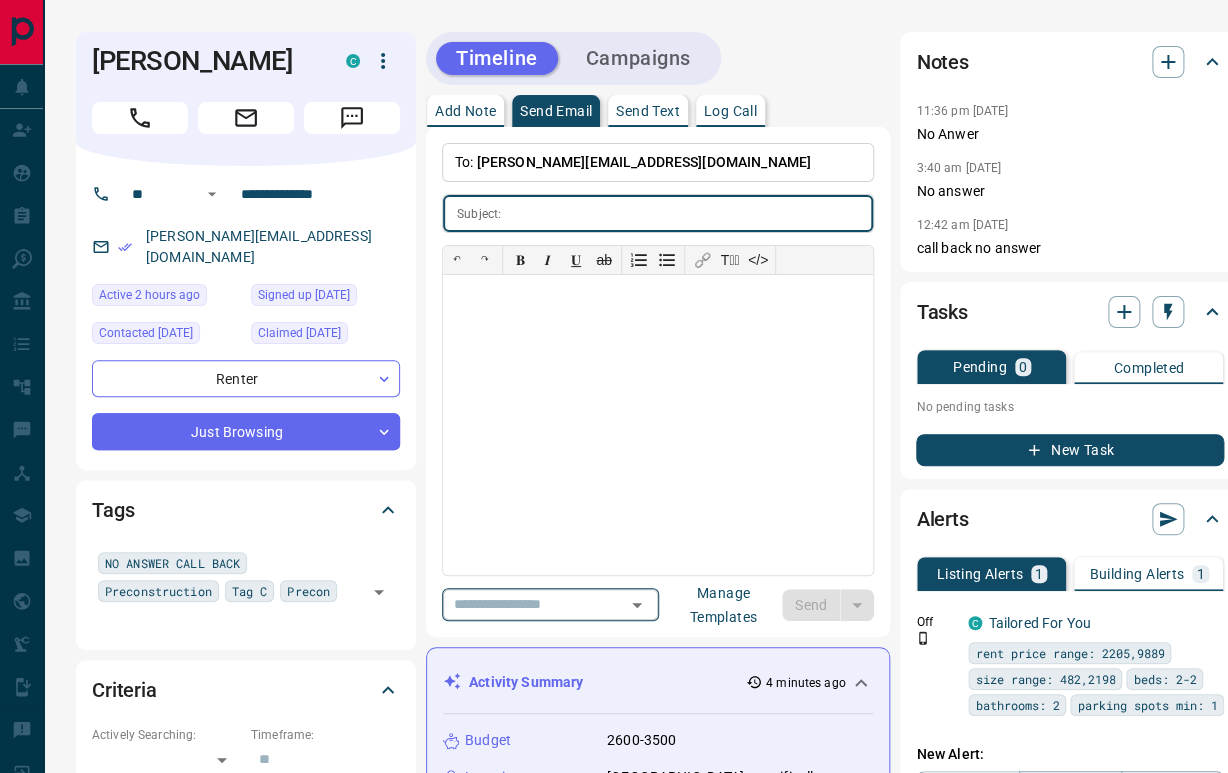 click 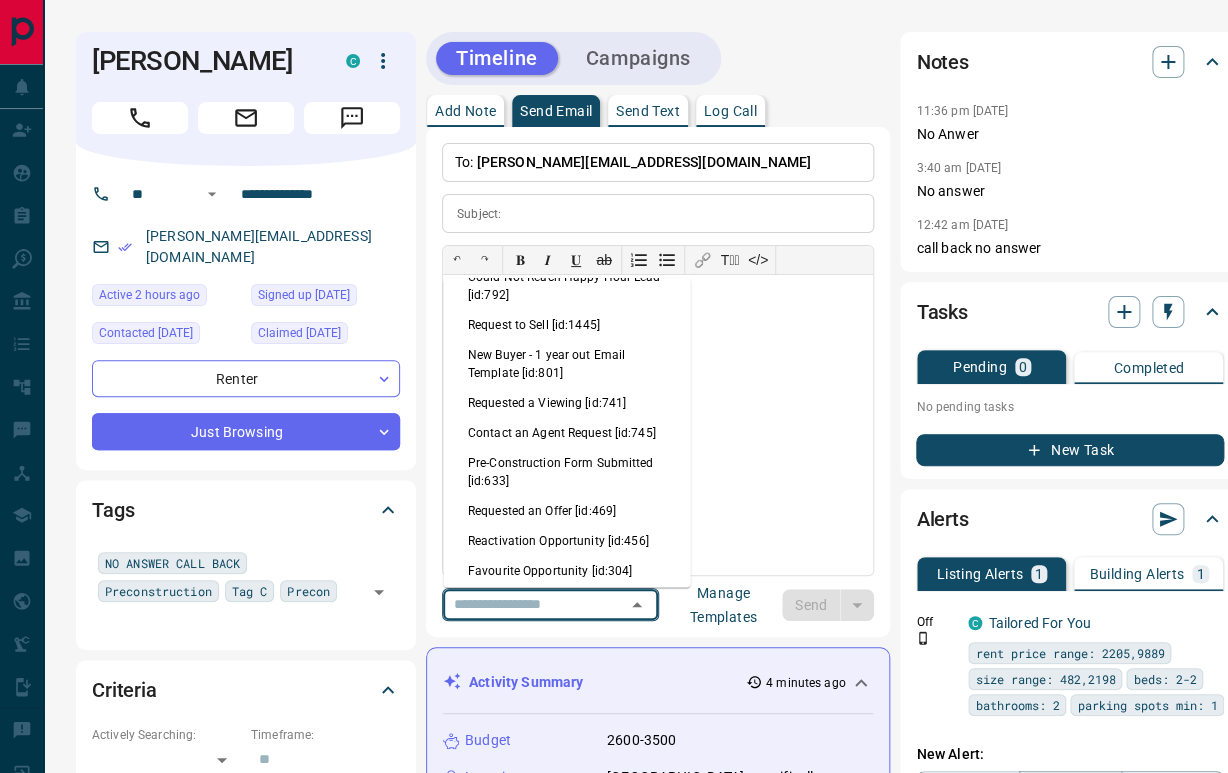 scroll, scrollTop: 1777, scrollLeft: 0, axis: vertical 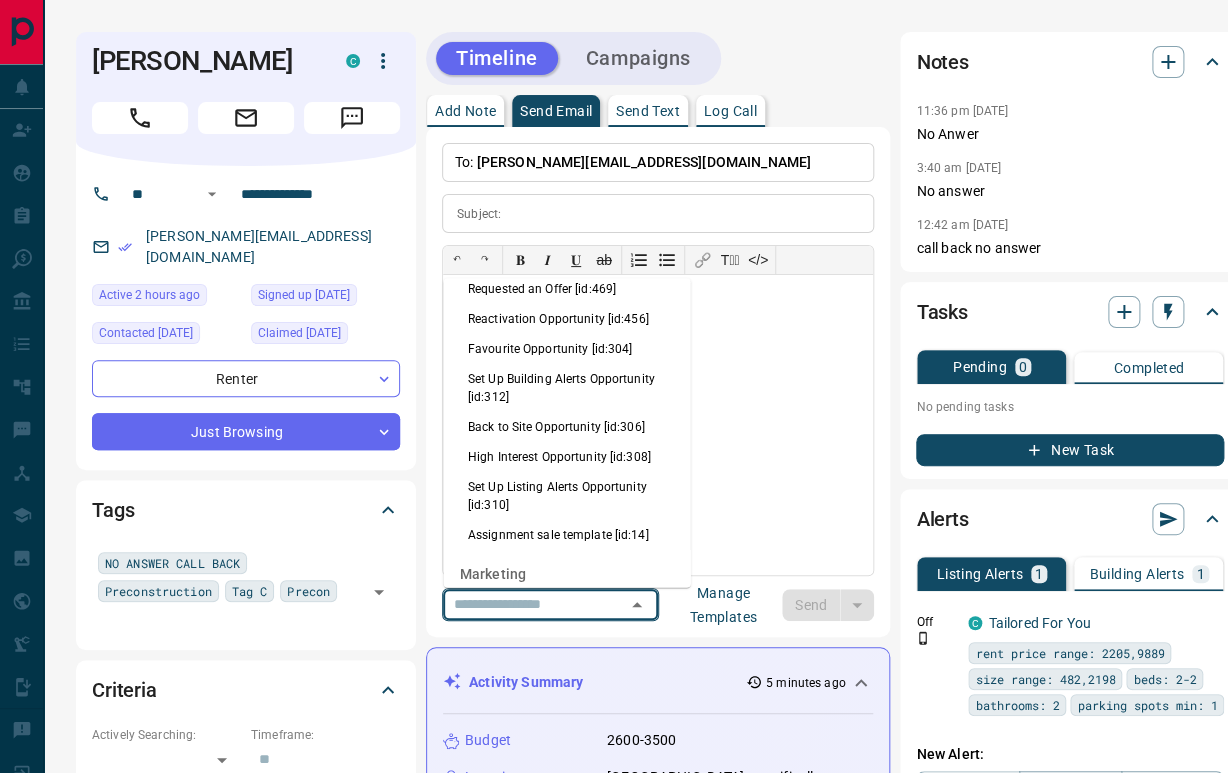 click on "High Interest Opportunity [id:308]" at bounding box center (567, 456) 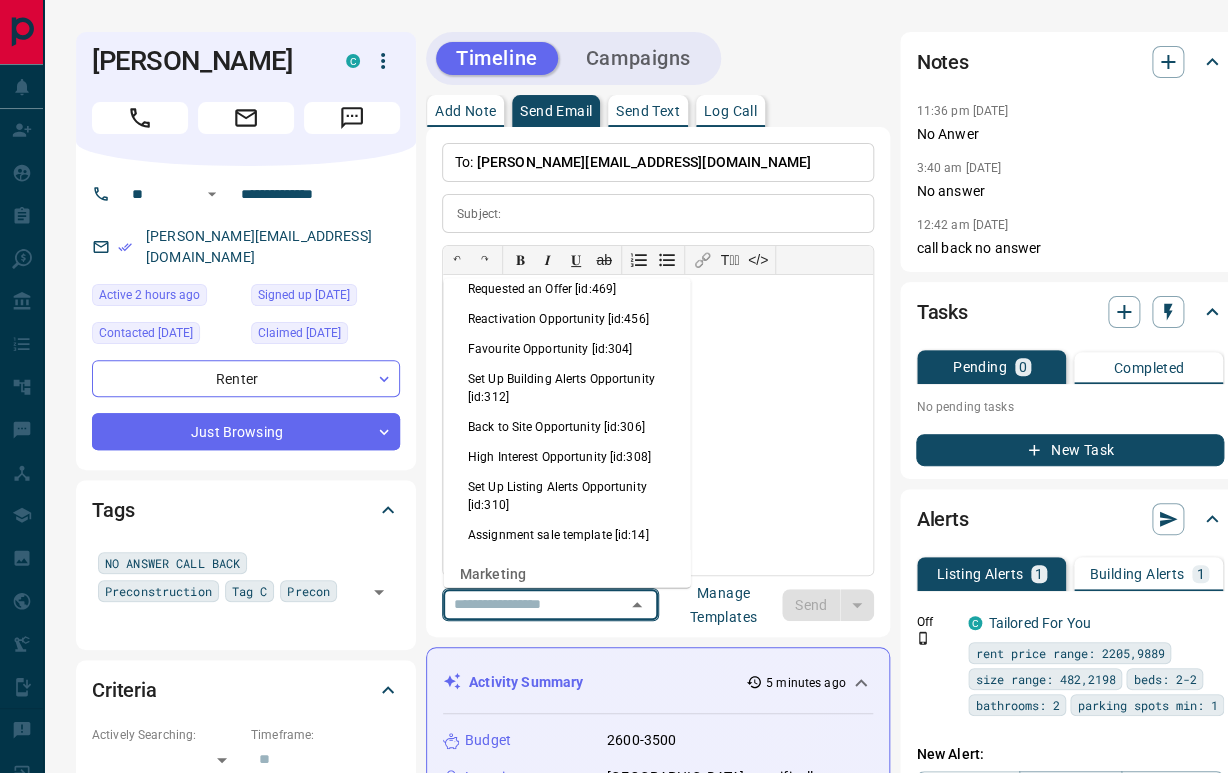 type on "**********" 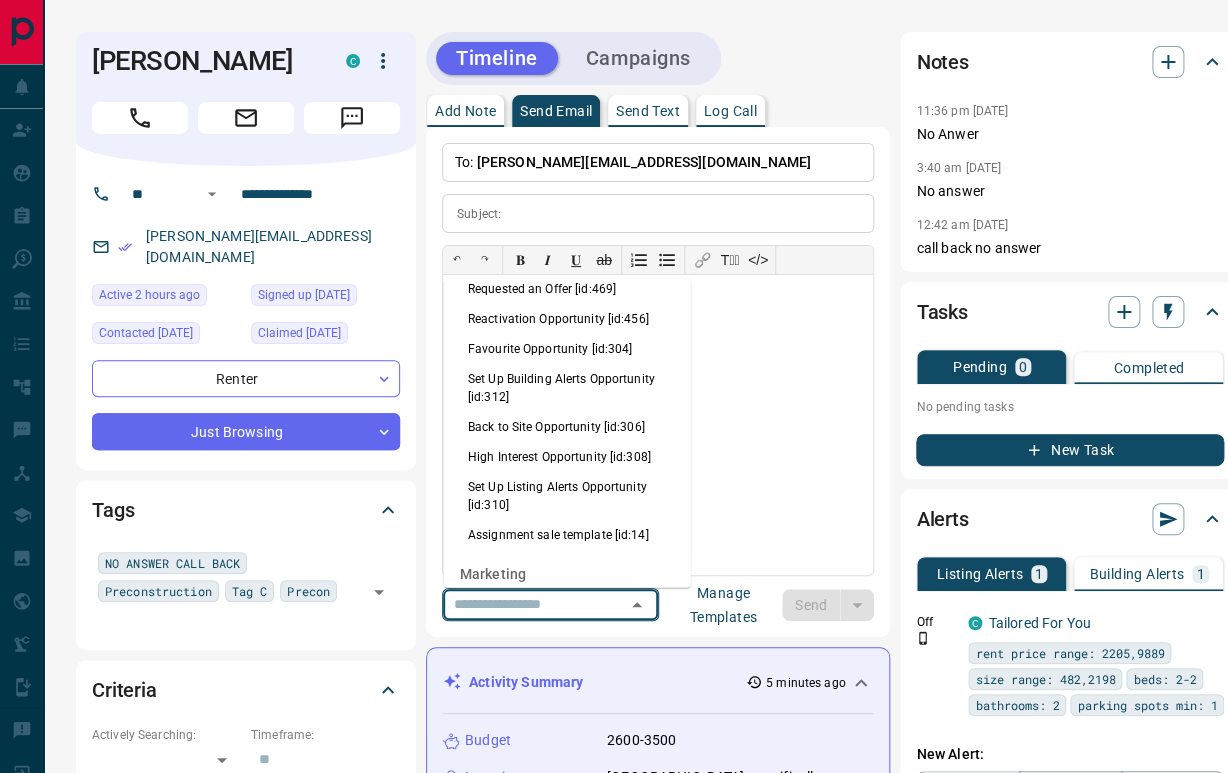 type on "**********" 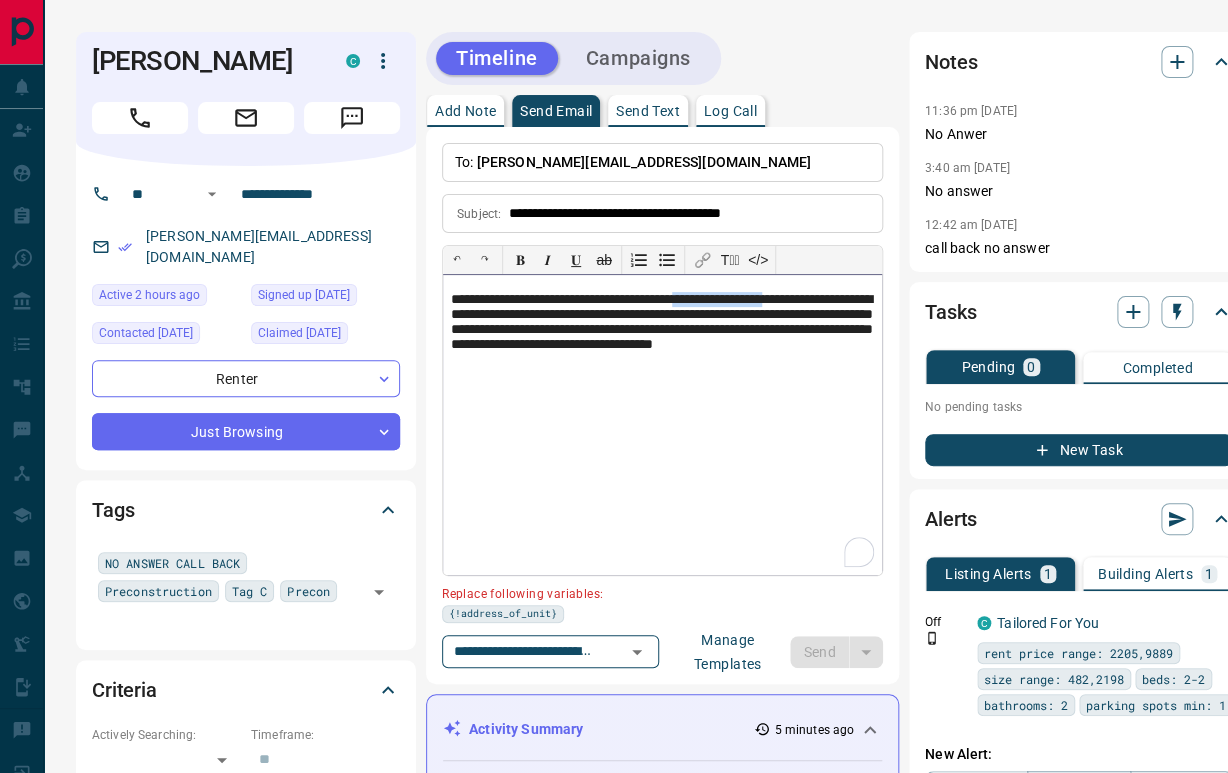 drag, startPoint x: 735, startPoint y: 301, endPoint x: 848, endPoint y: 295, distance: 113.15918 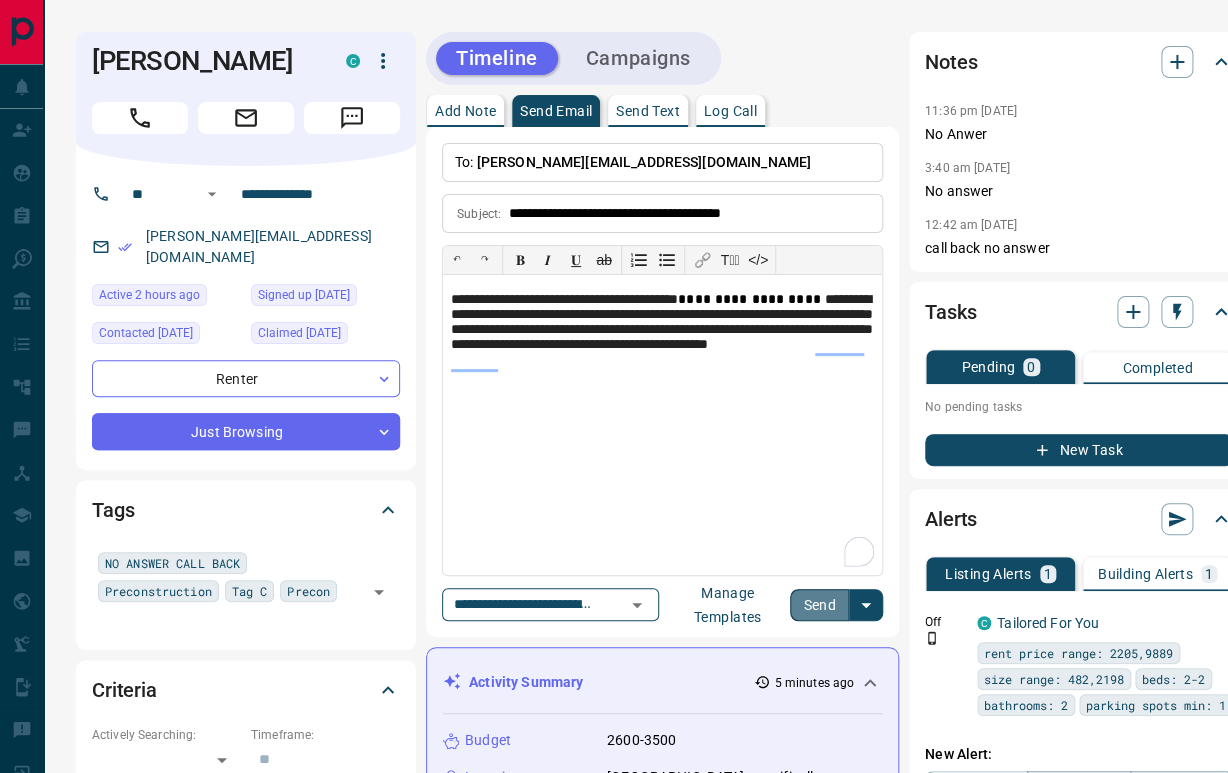 click on "Send" at bounding box center (819, 605) 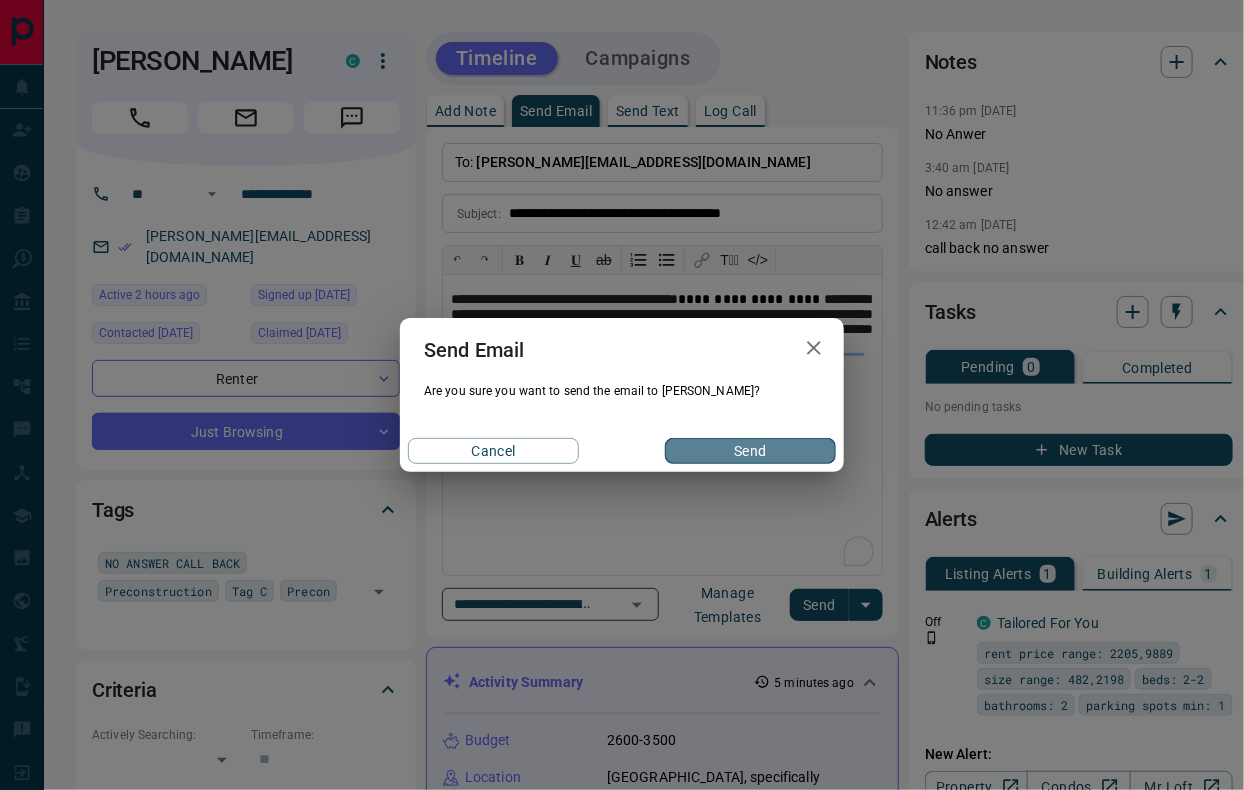 click on "Send" at bounding box center [750, 451] 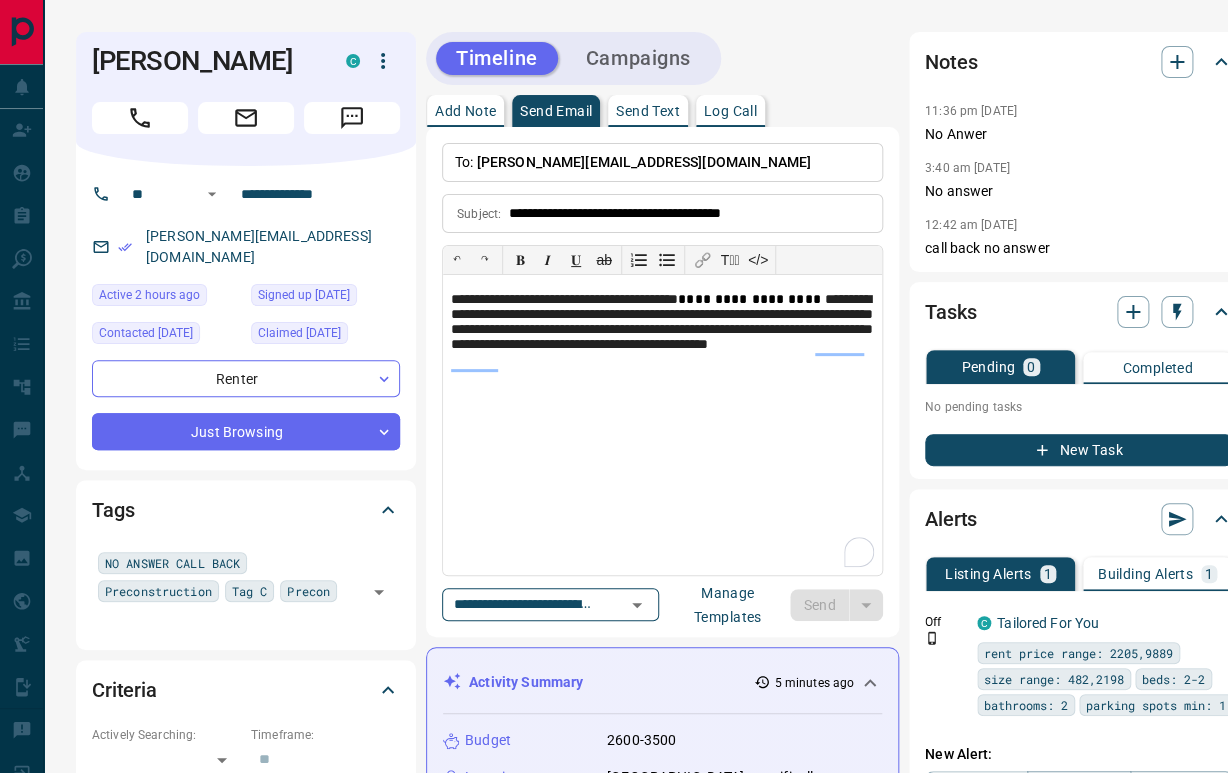 type 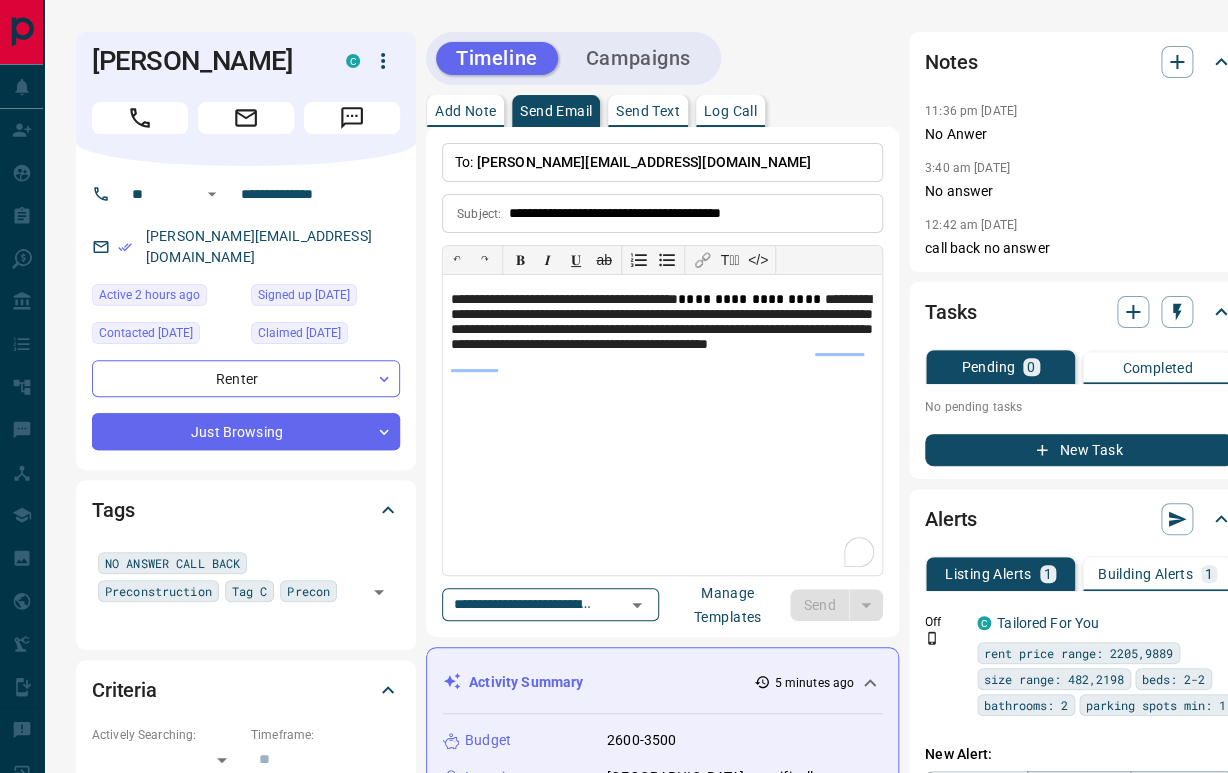 type 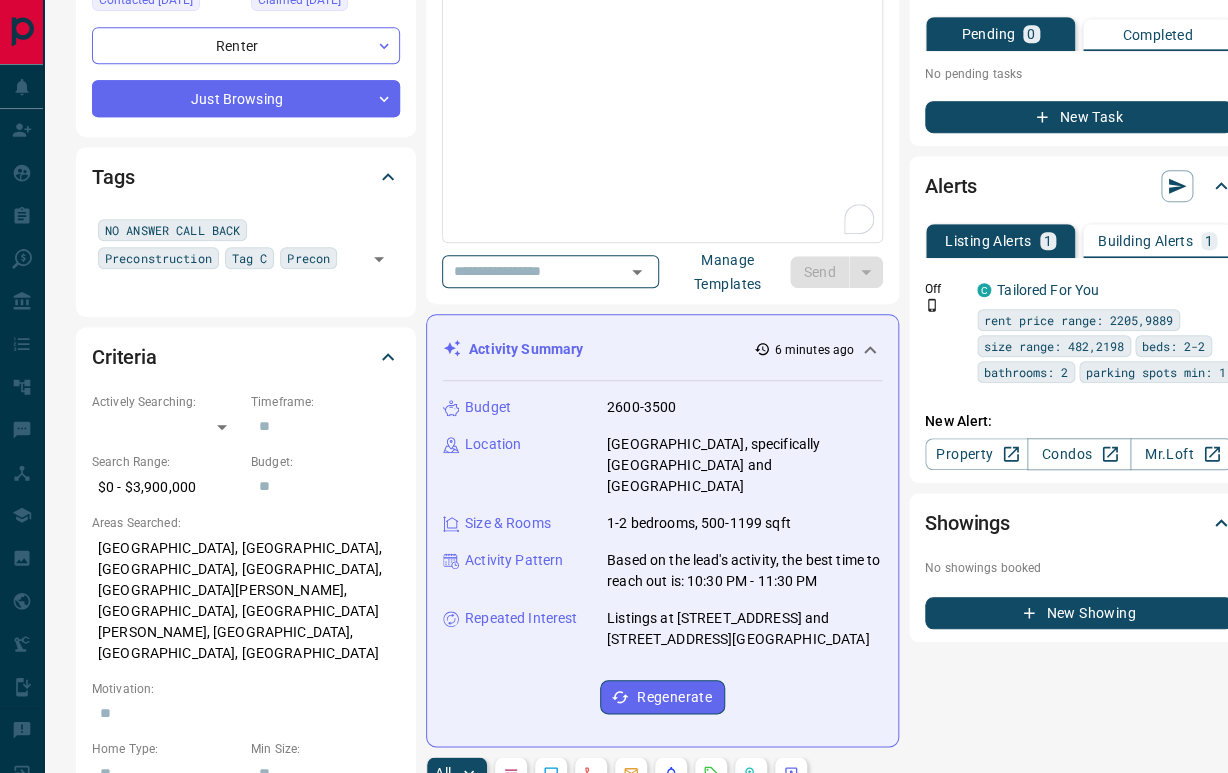scroll, scrollTop: 0, scrollLeft: 0, axis: both 